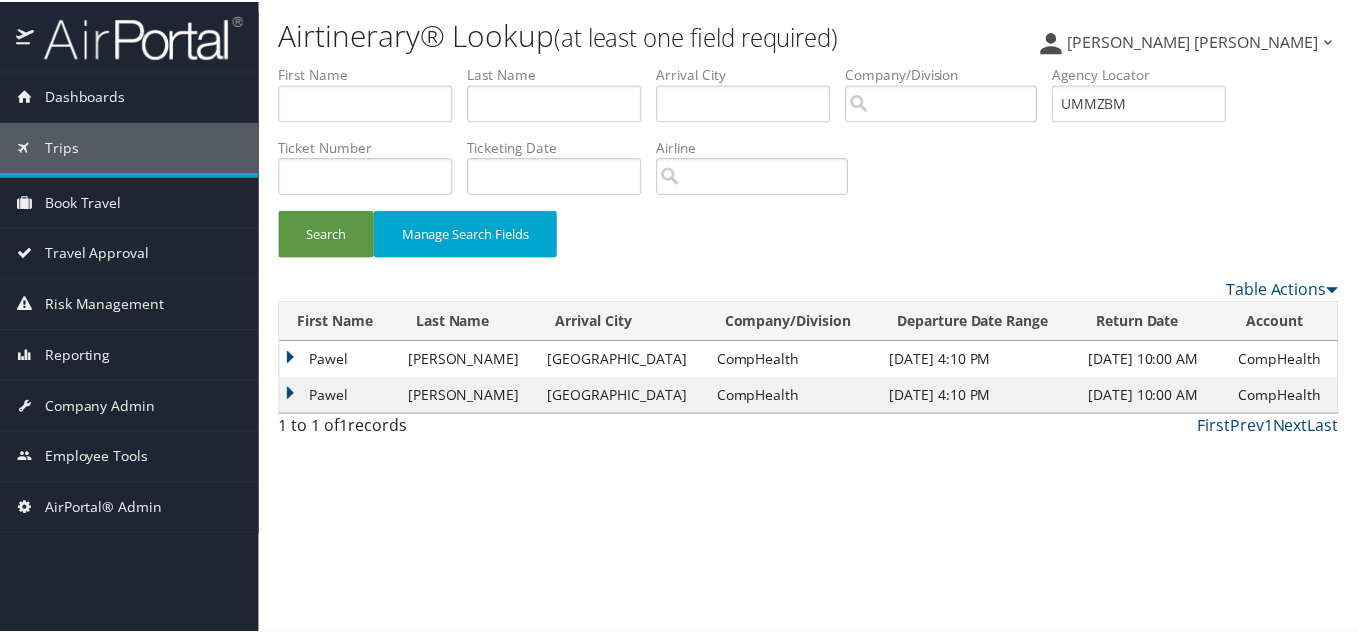 scroll, scrollTop: 0, scrollLeft: 0, axis: both 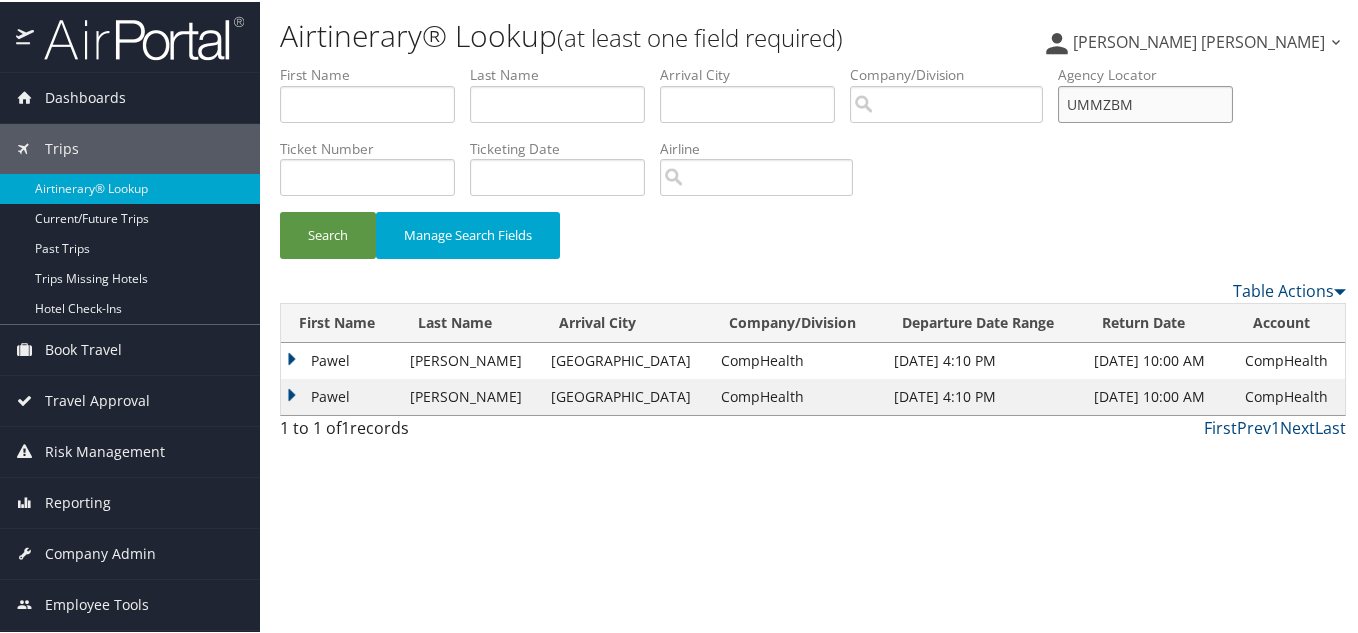 click on "UMMZBM" at bounding box center [1145, 102] 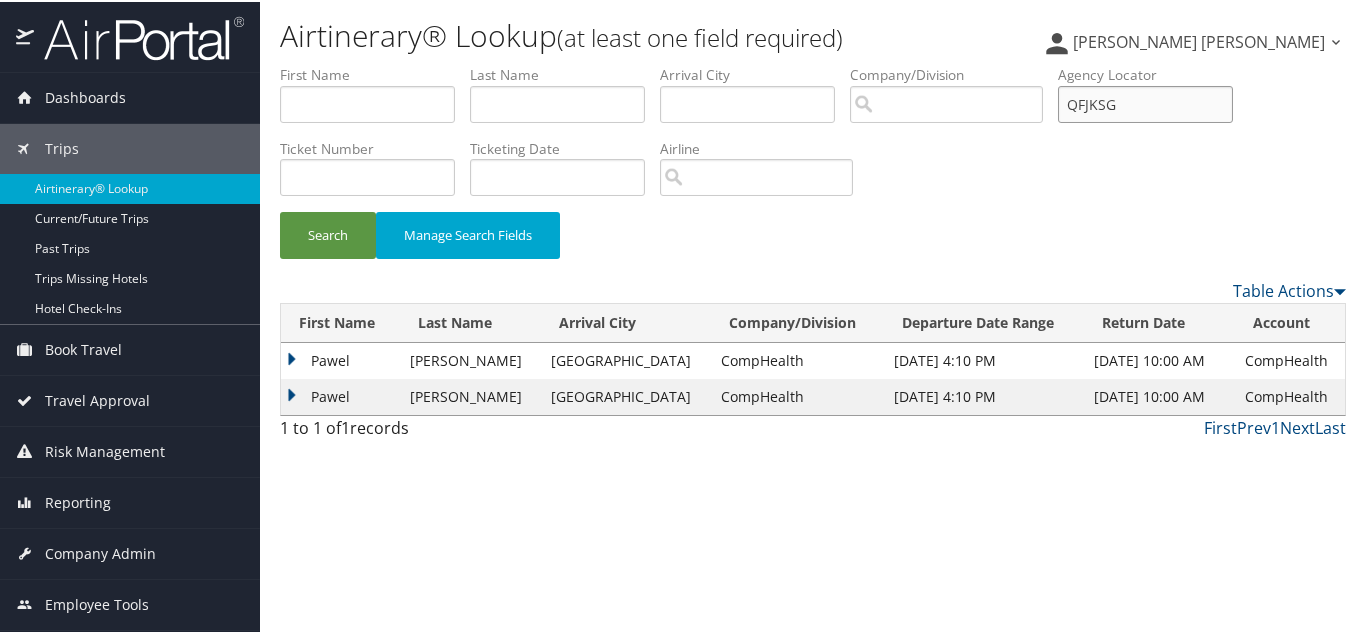 click on "Search" at bounding box center (328, 233) 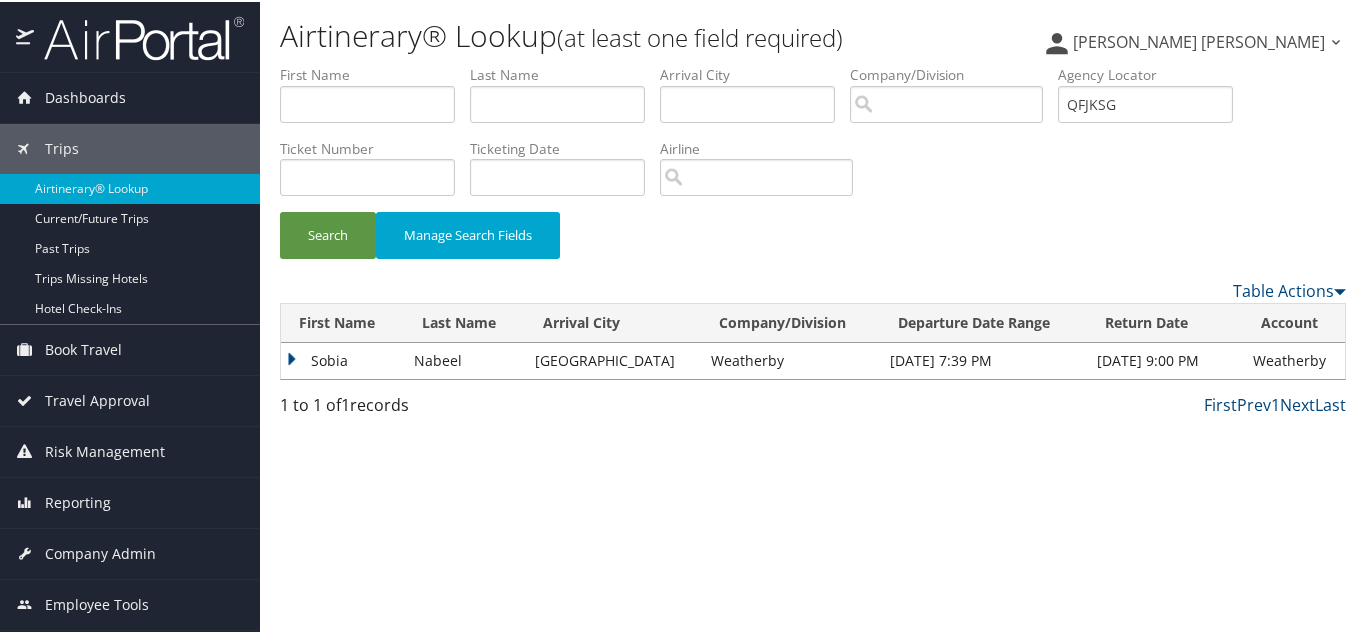 click on "Sobia" at bounding box center [342, 359] 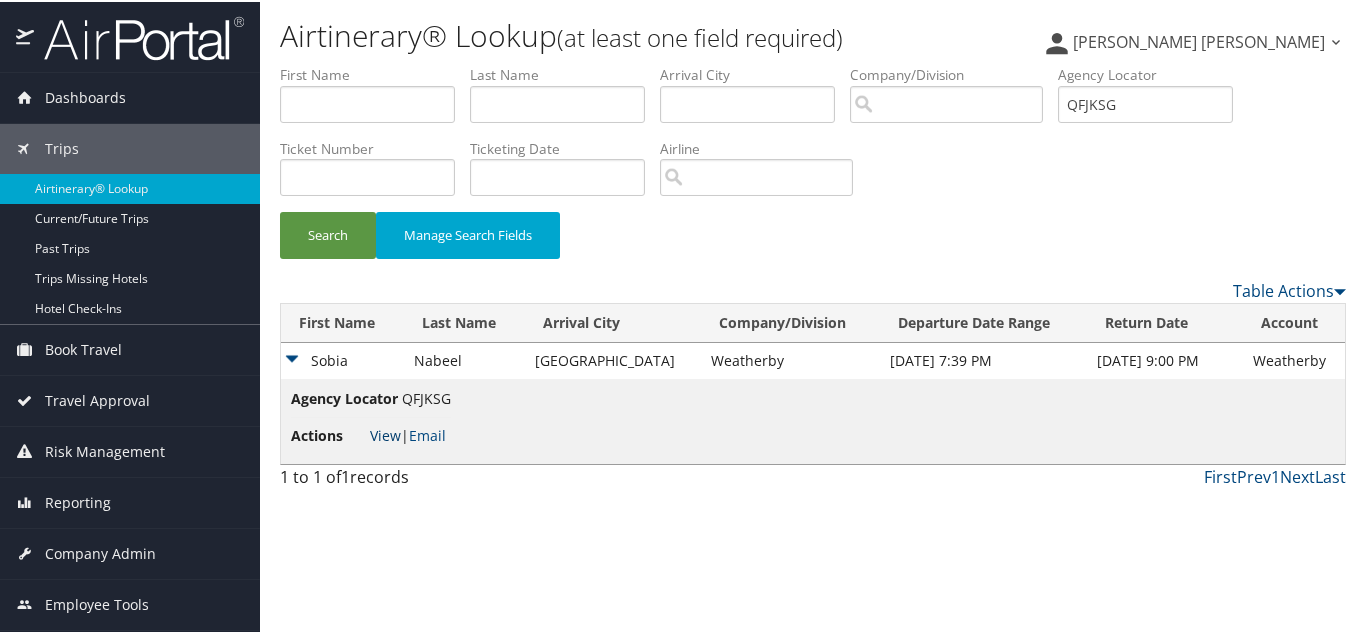 click on "View" at bounding box center [385, 433] 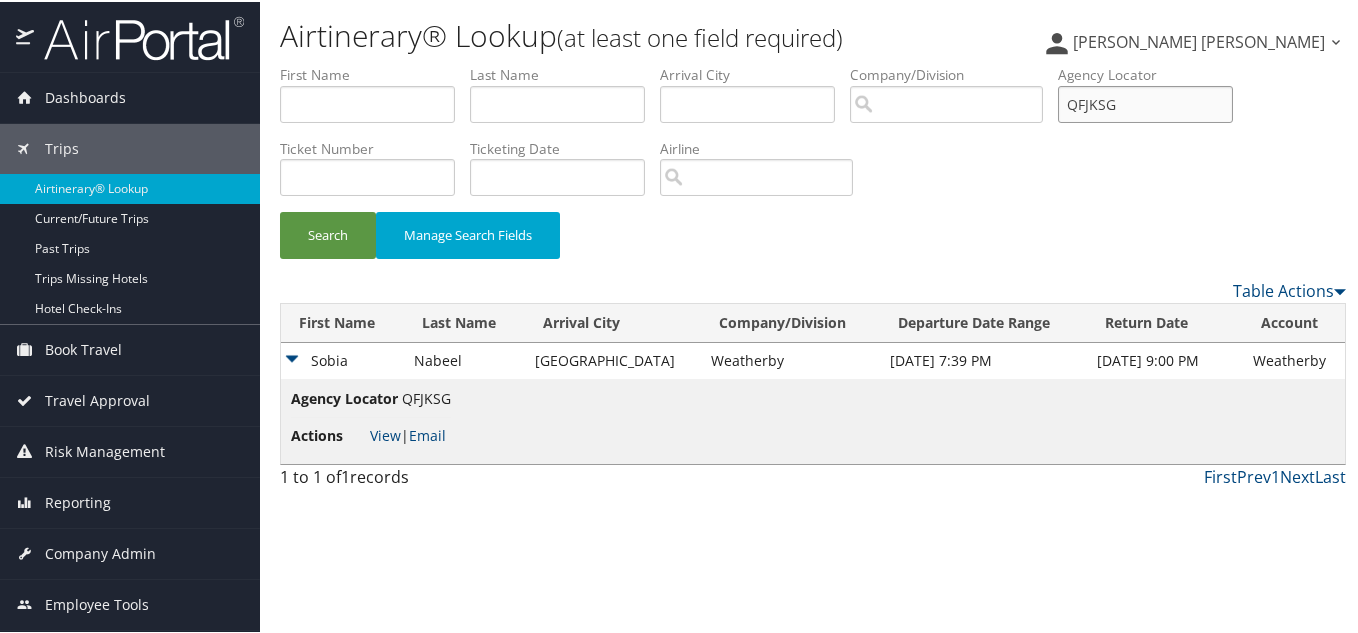 click on "QFJKSG" at bounding box center [1145, 102] 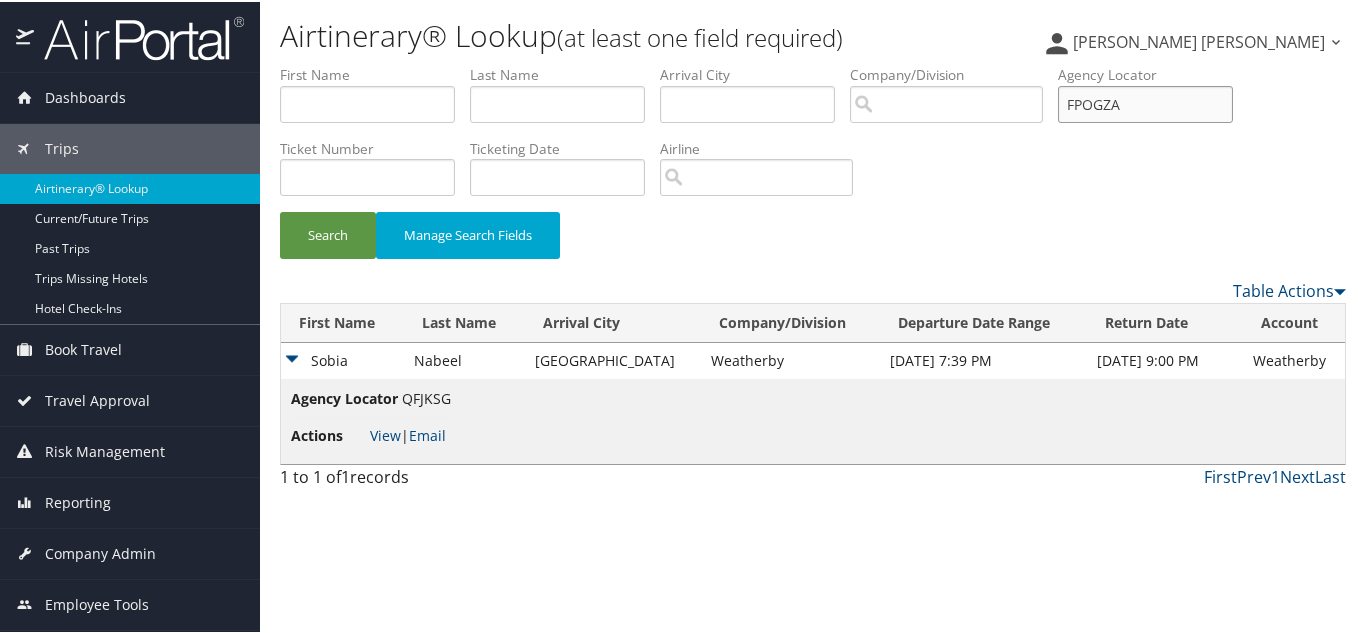 type on "FPOGZA" 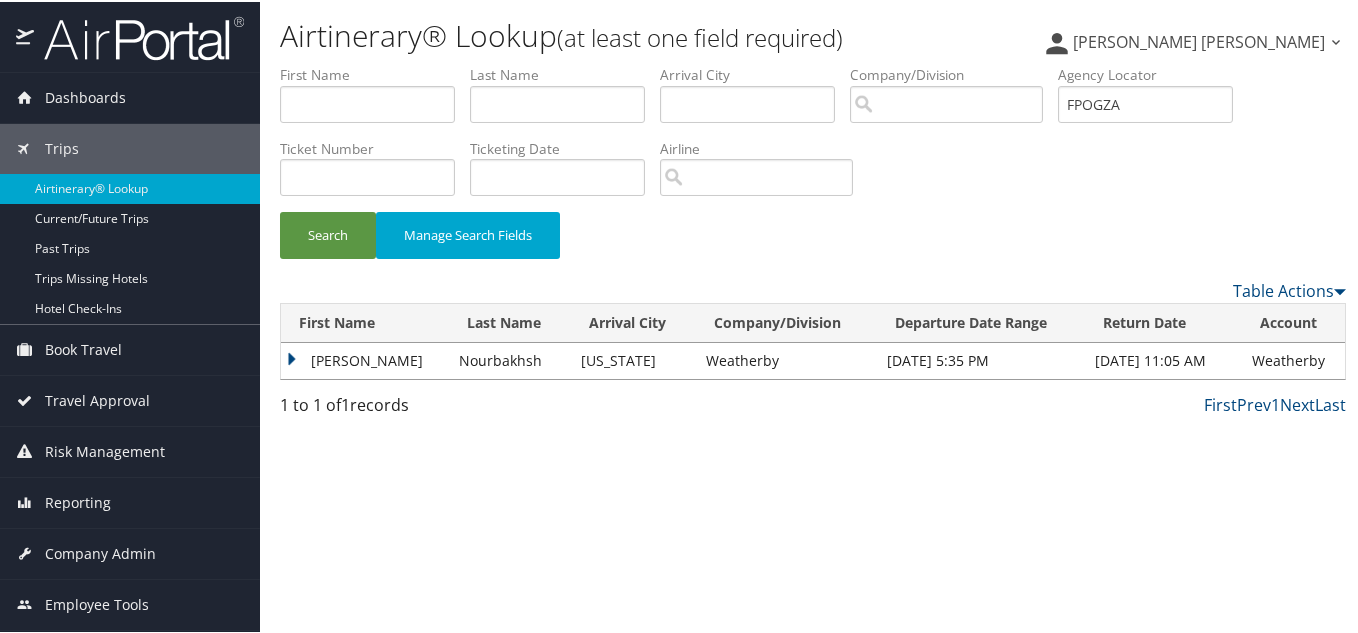click on "Aida" at bounding box center (365, 359) 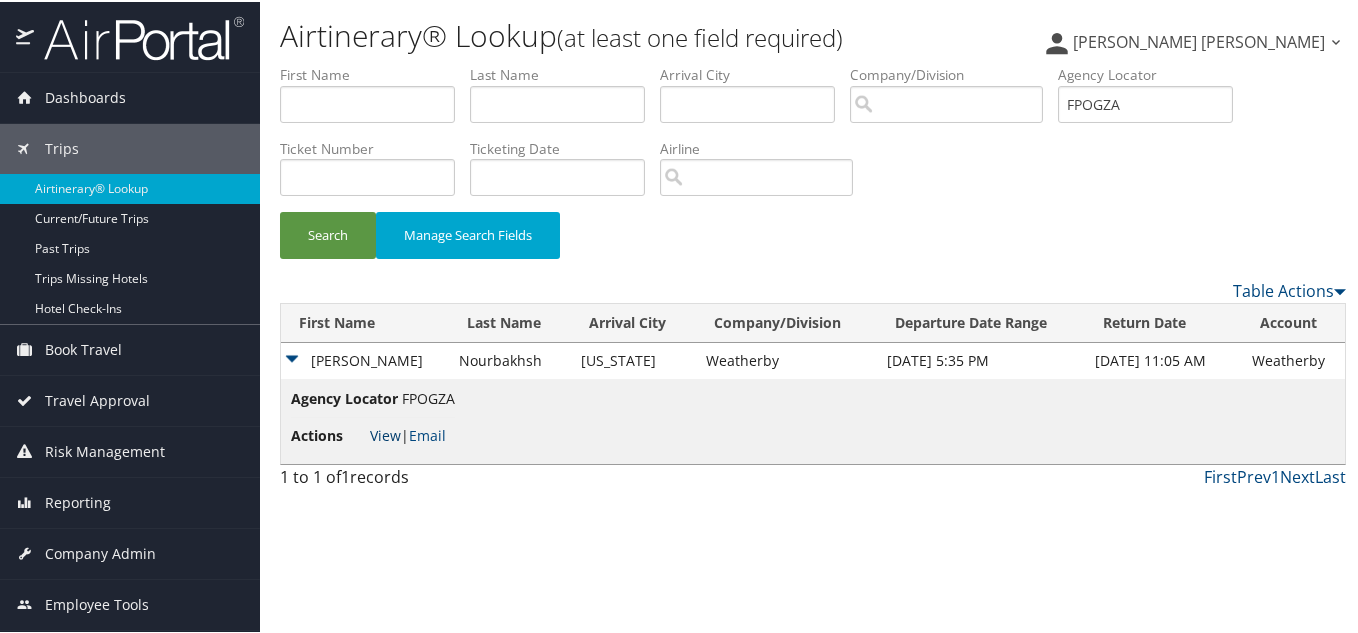 click on "View" at bounding box center [385, 433] 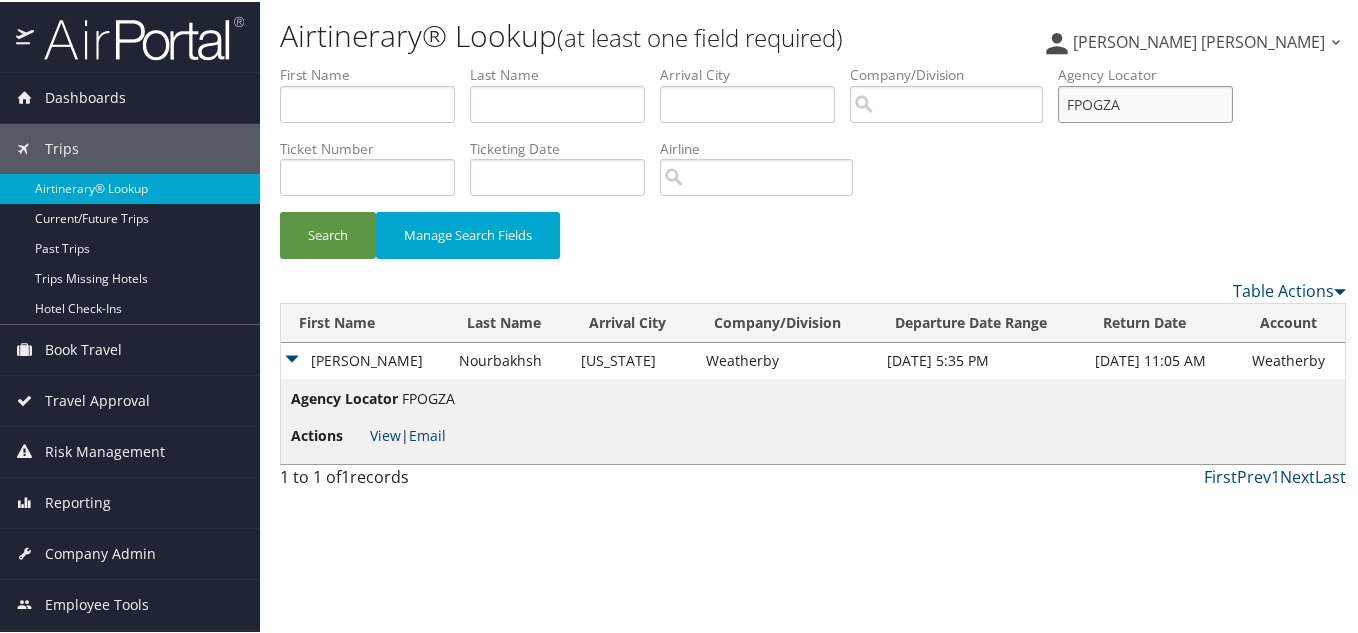click on "FPOGZA" at bounding box center [1145, 102] 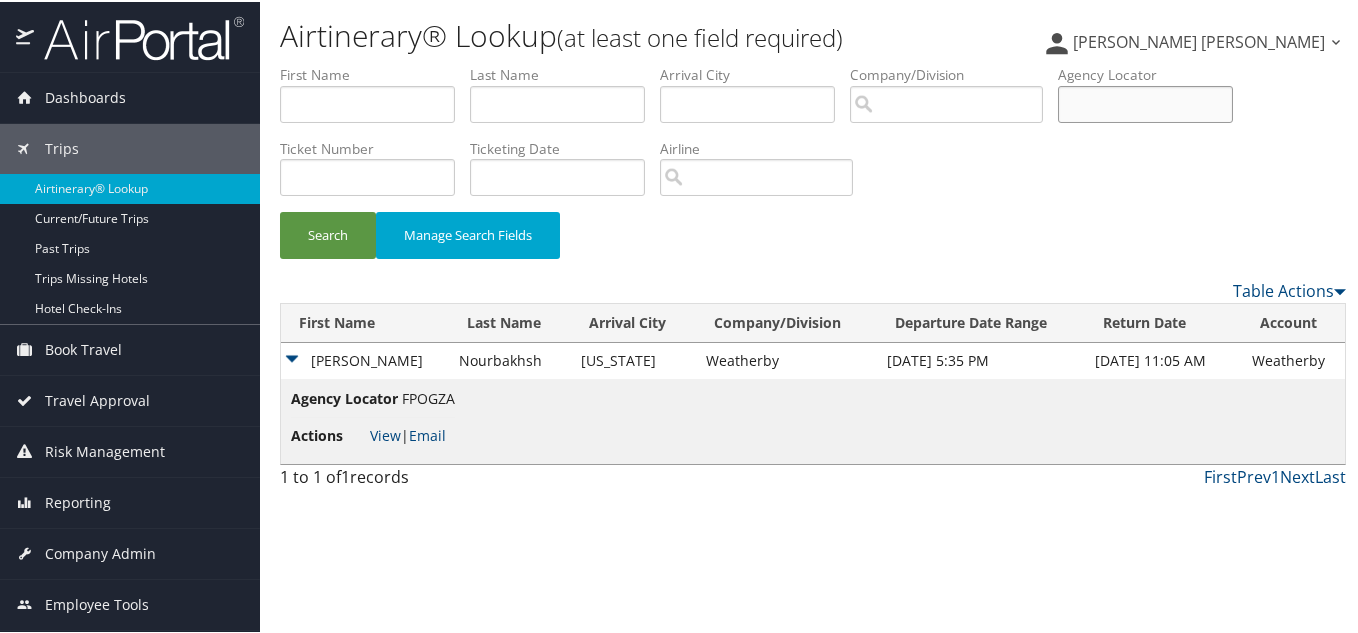 type 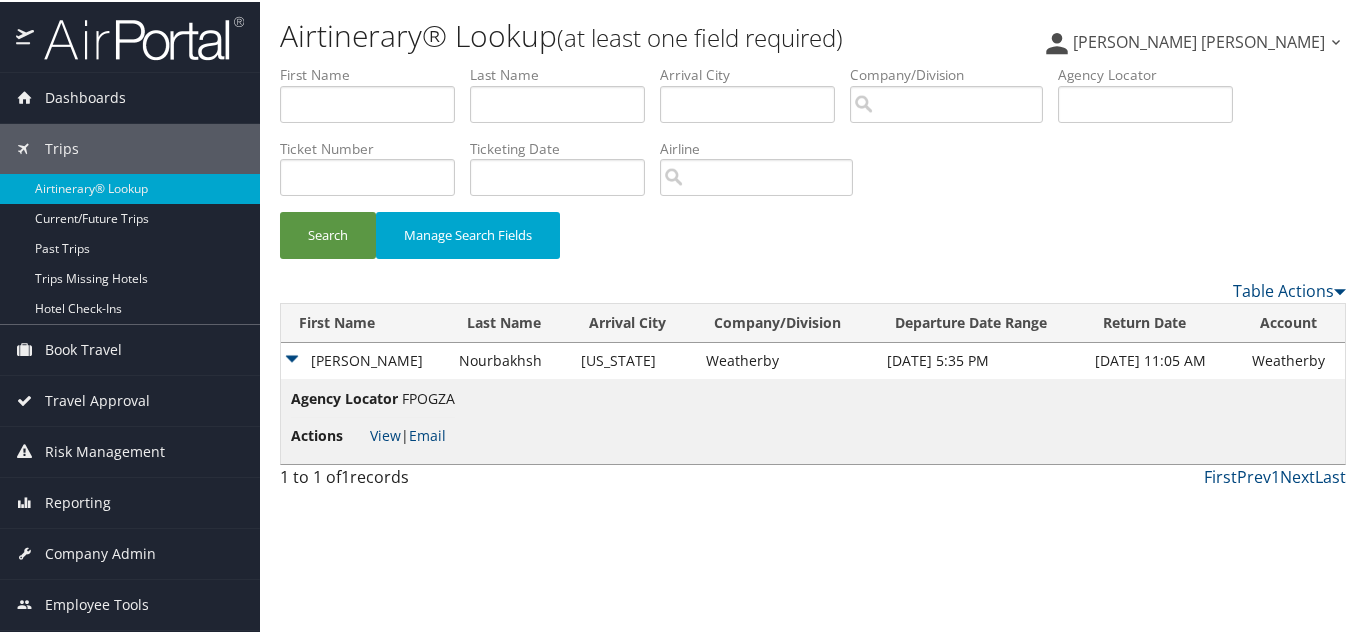 click on "First Name" at bounding box center [375, 73] 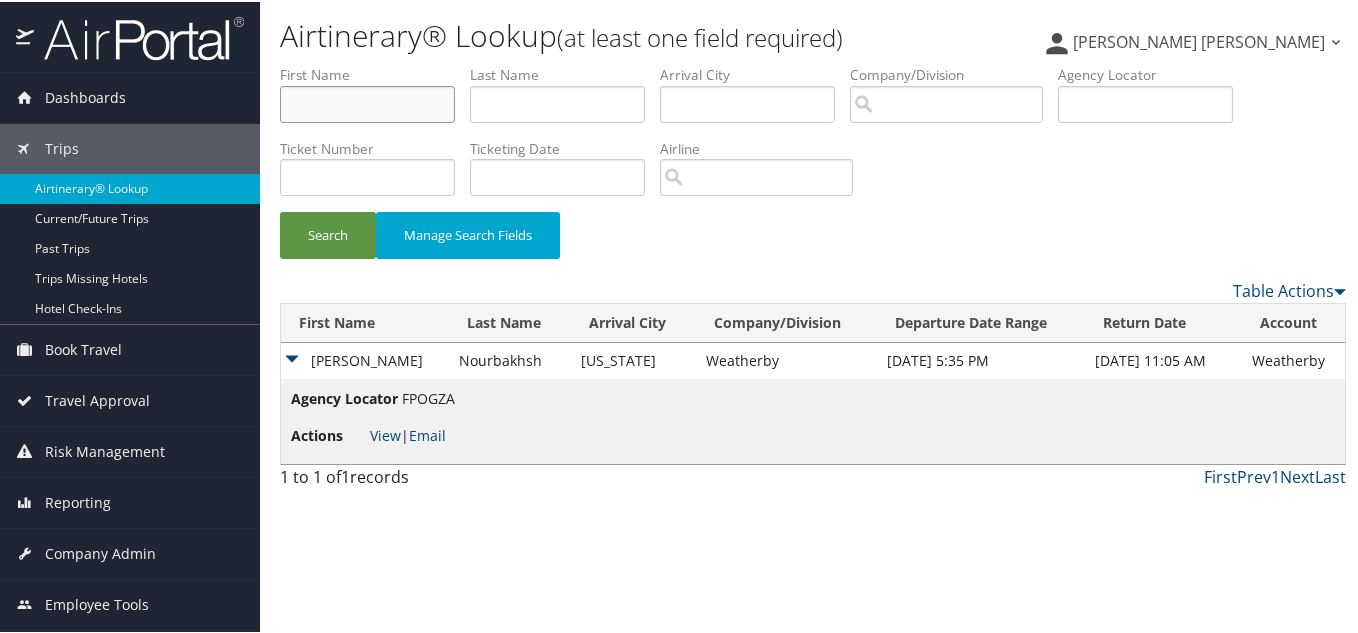 click at bounding box center (367, 102) 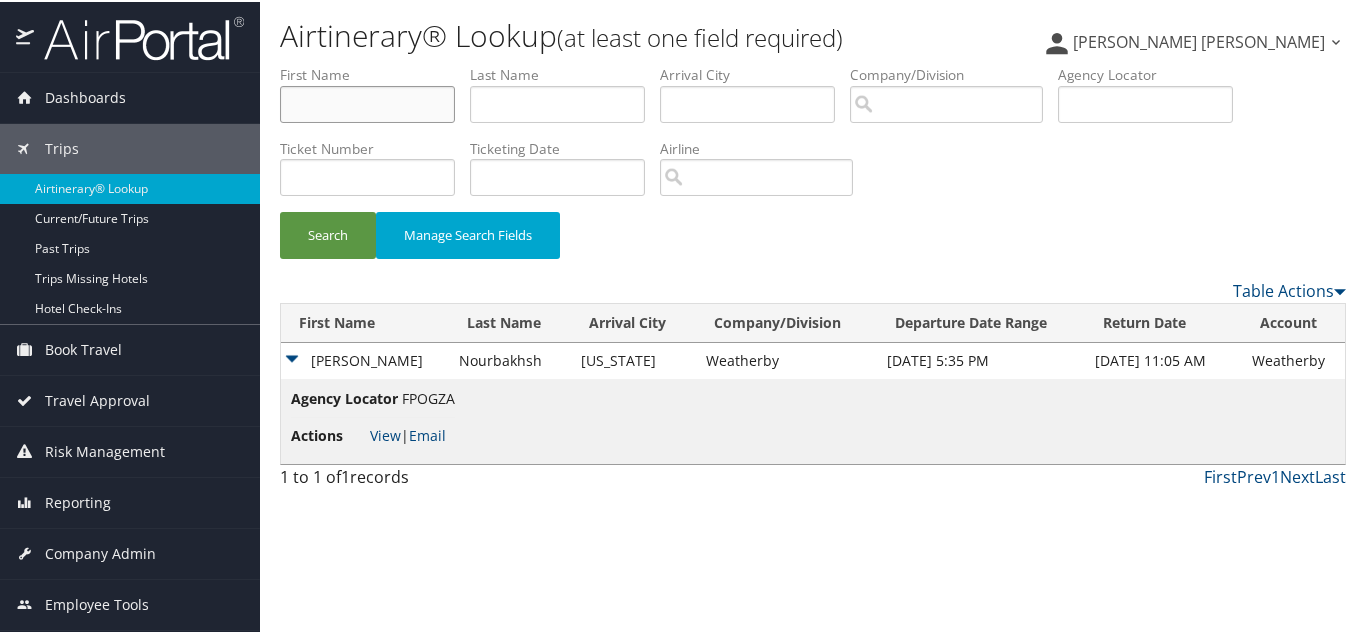 click at bounding box center (367, 102) 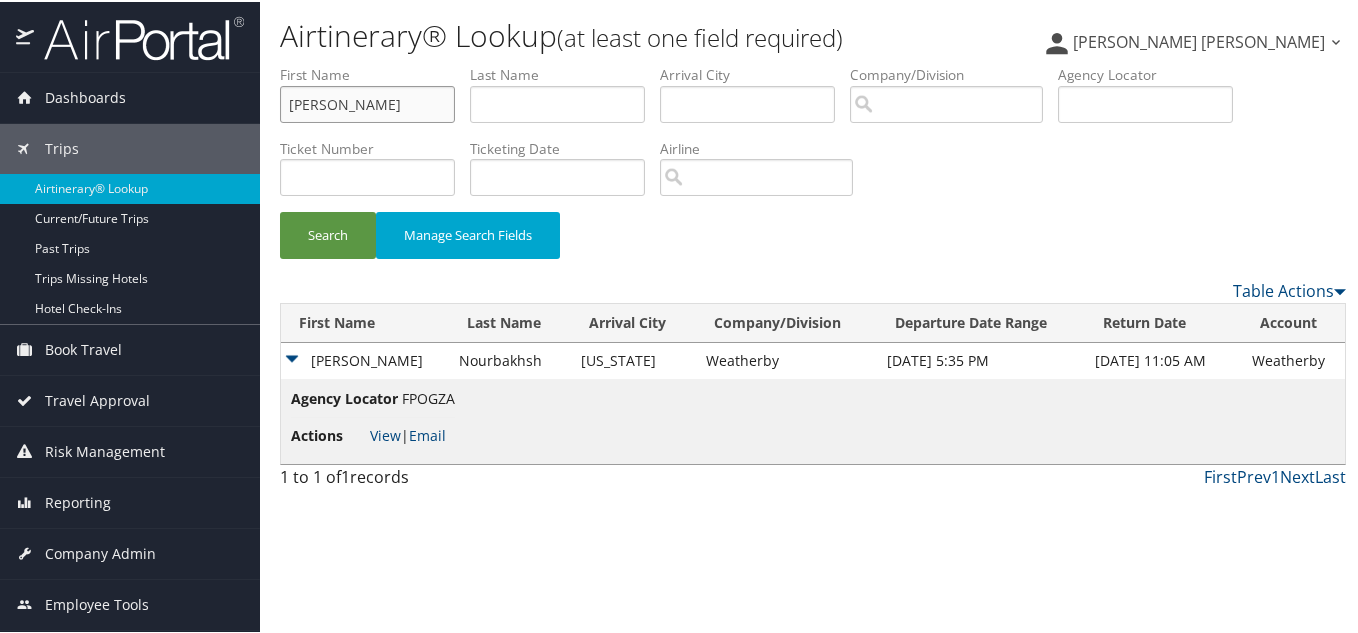 type on "Osman" 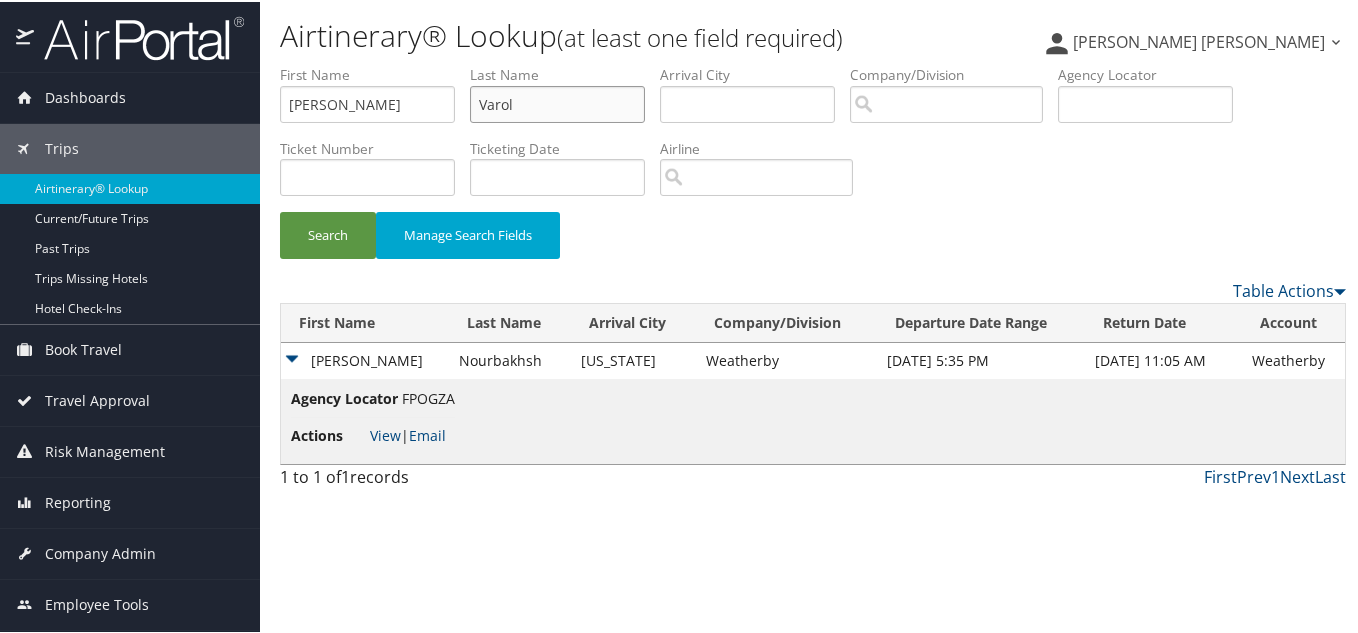 type on "Varol" 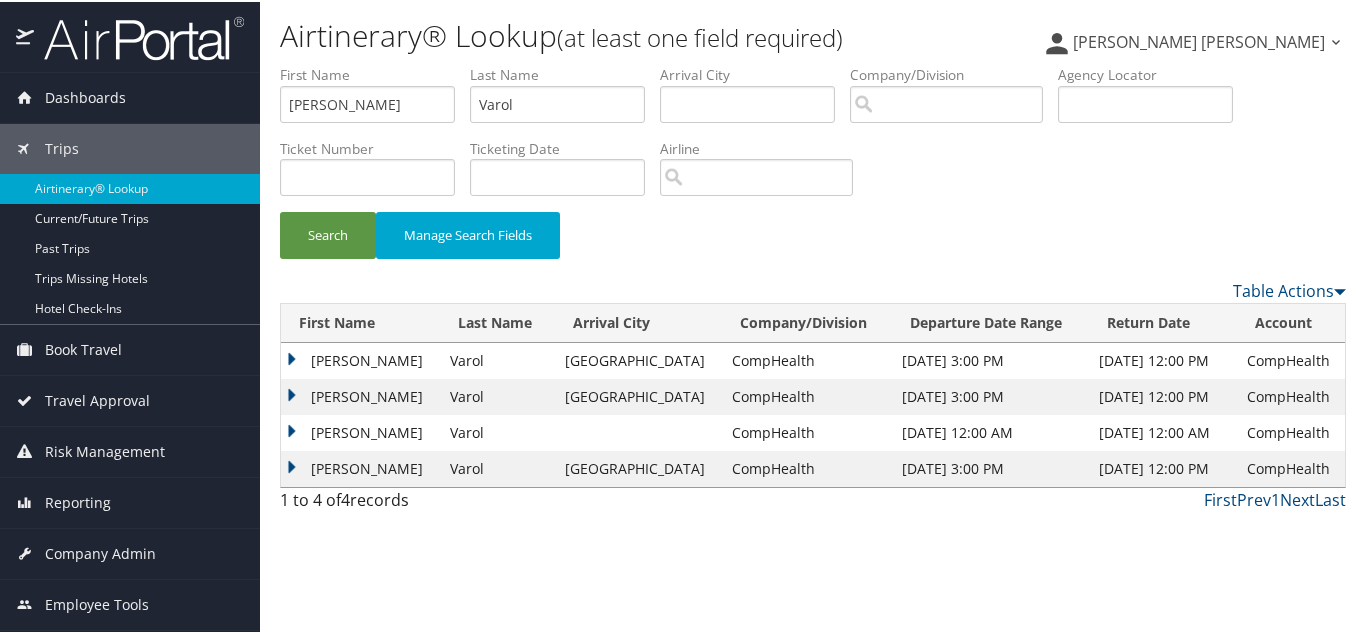 click on "Osman" at bounding box center (360, 359) 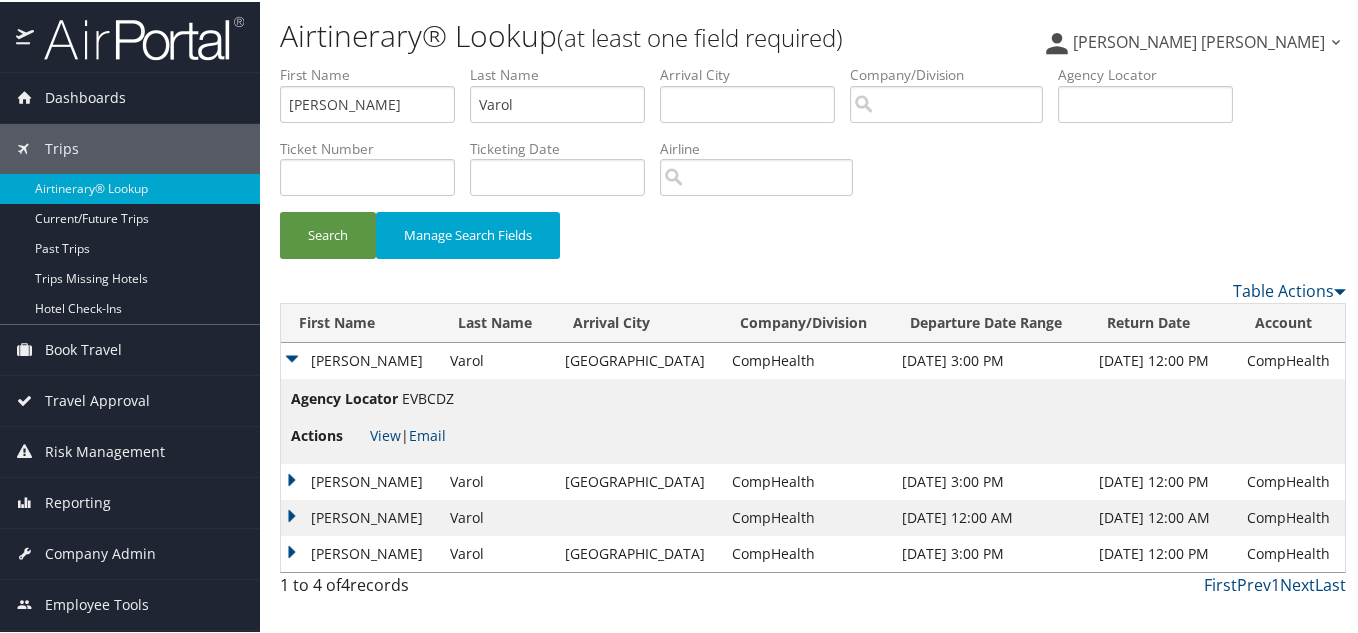 click on "Osman" at bounding box center (360, 359) 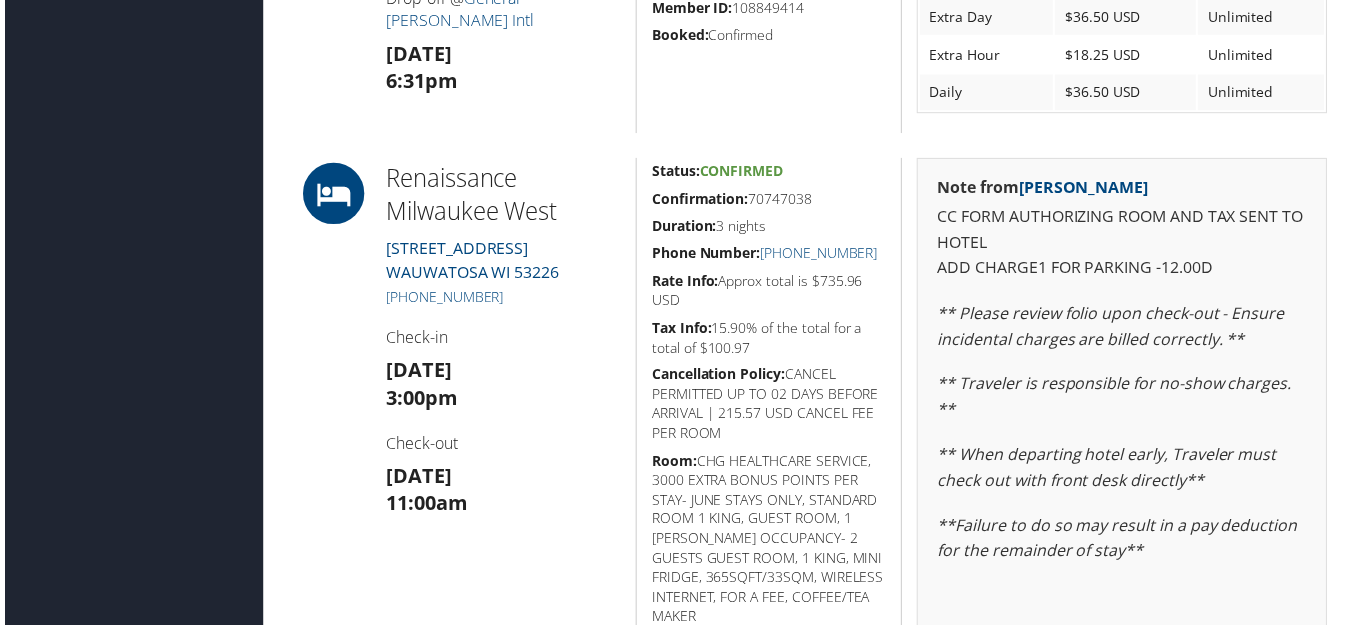 scroll, scrollTop: 1200, scrollLeft: 0, axis: vertical 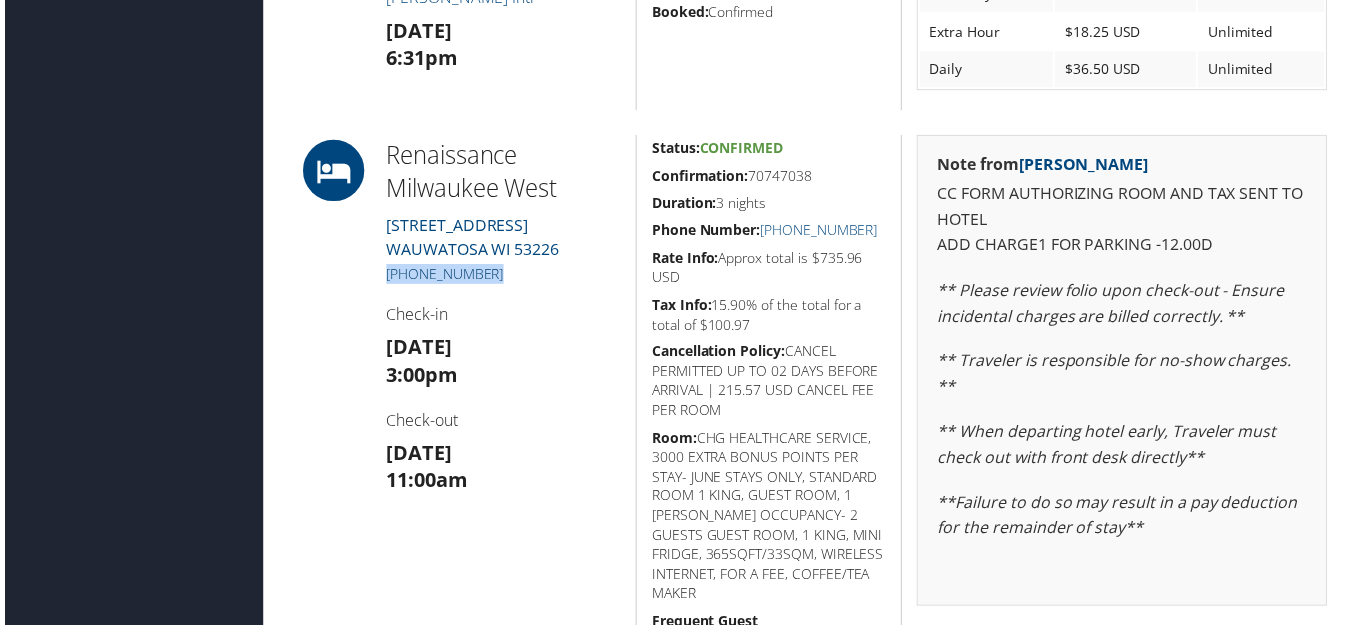 drag, startPoint x: 523, startPoint y: 276, endPoint x: 383, endPoint y: 280, distance: 140.05713 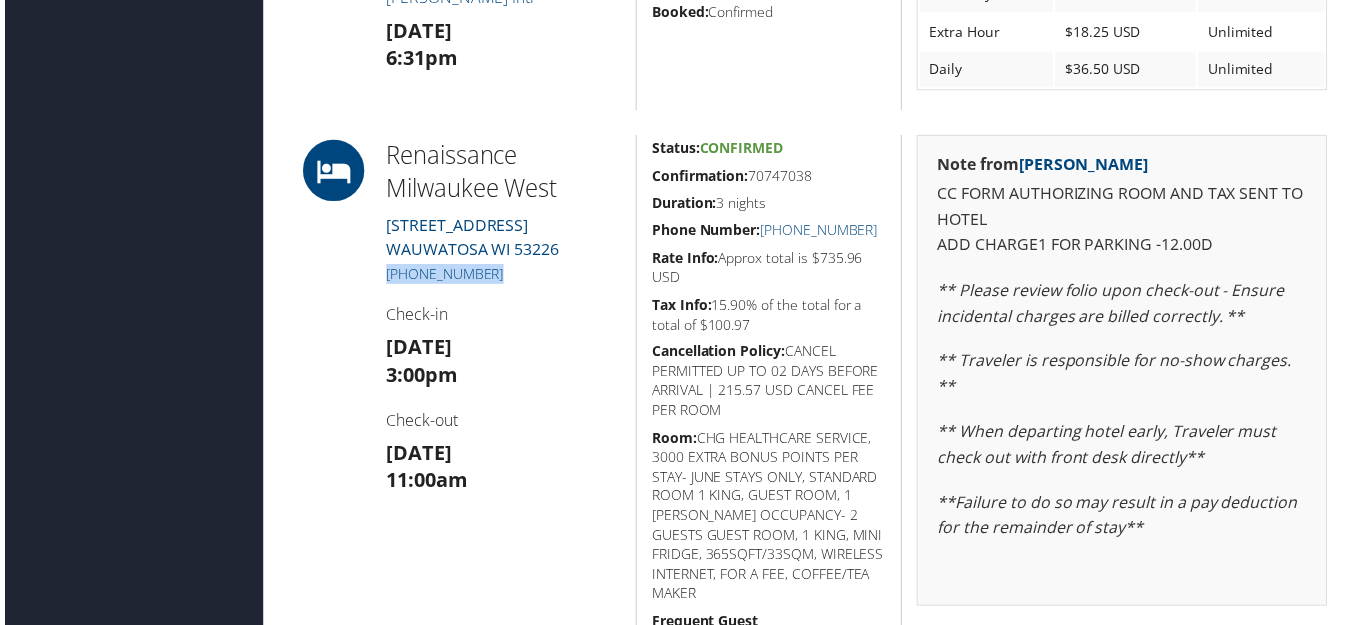 copy on "[PHONE_NUMBER]" 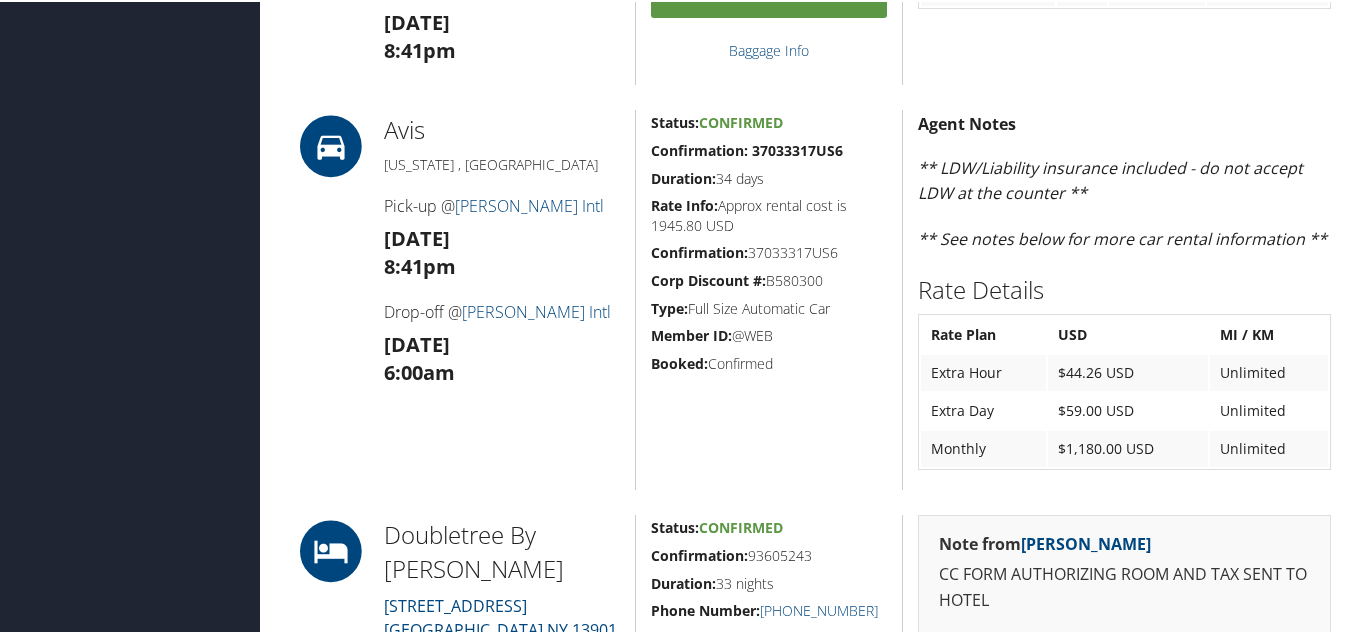 scroll, scrollTop: 467, scrollLeft: 0, axis: vertical 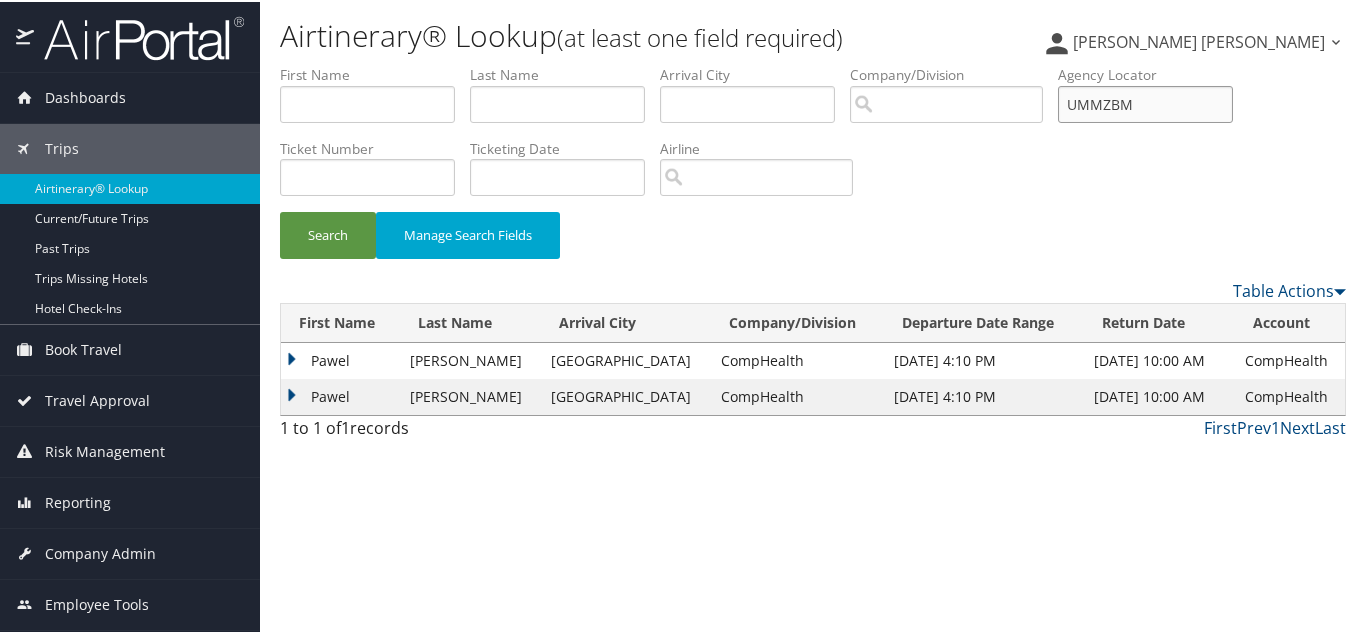 click on "UMMZBM" at bounding box center (1145, 102) 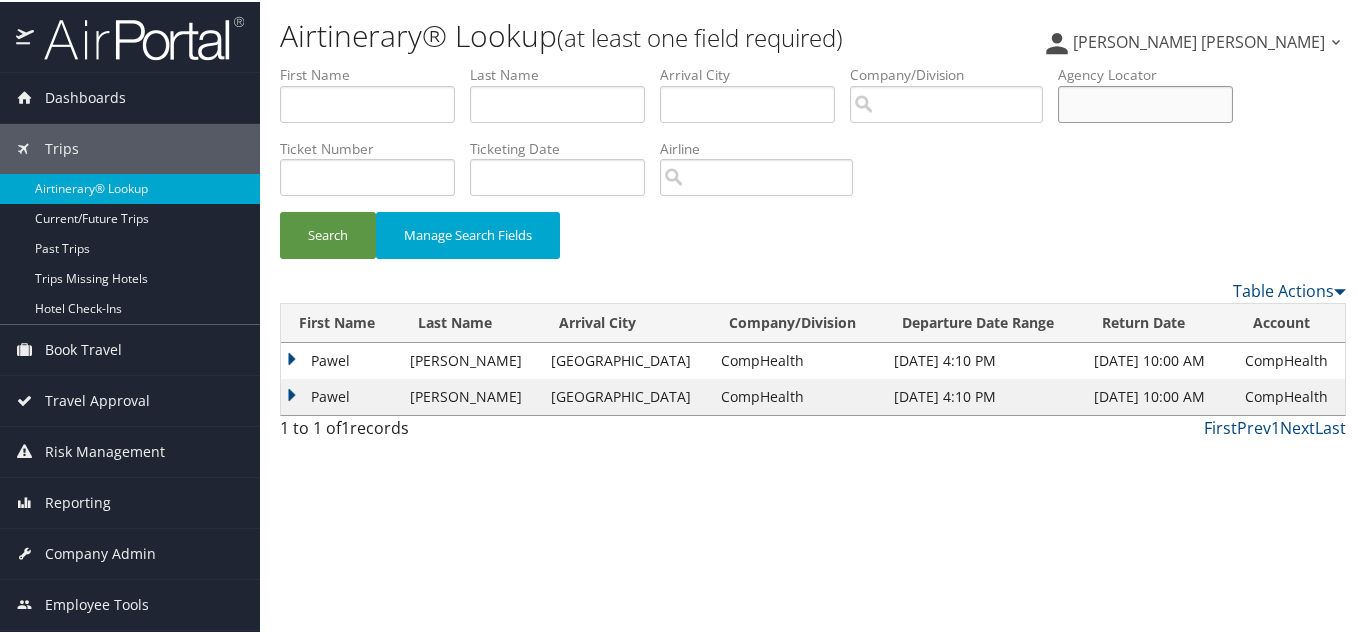 type 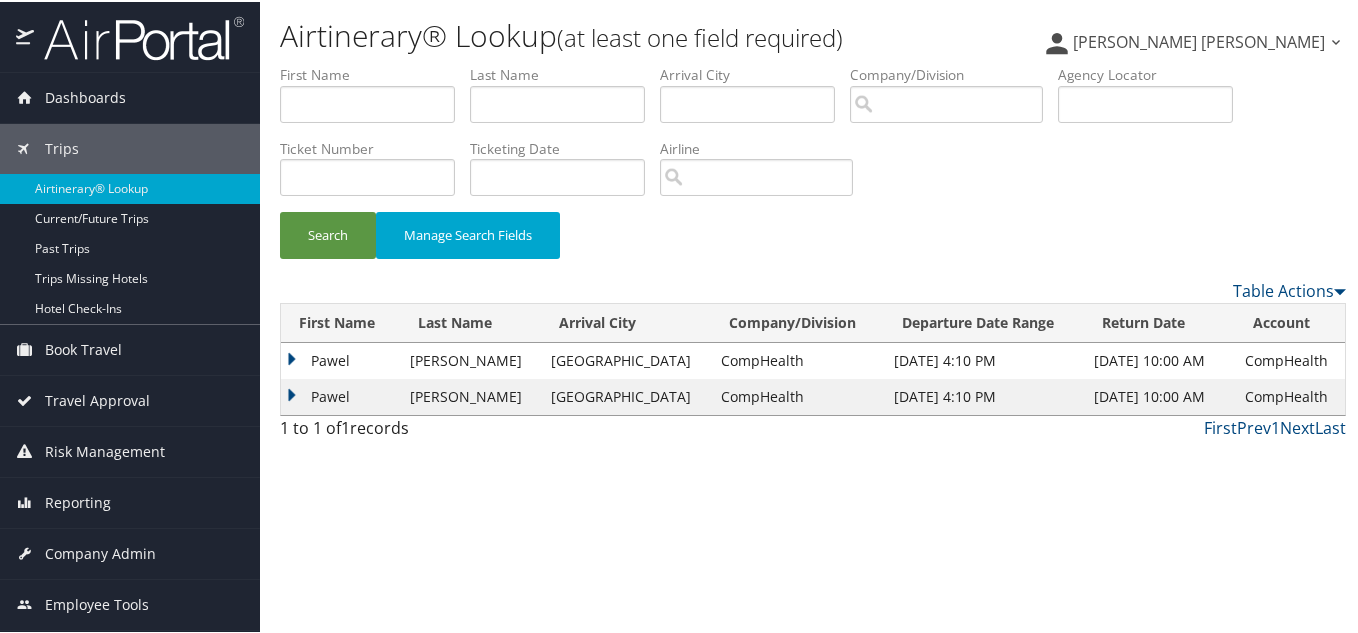 click on "Search Manage Search Fields" at bounding box center [813, 243] 